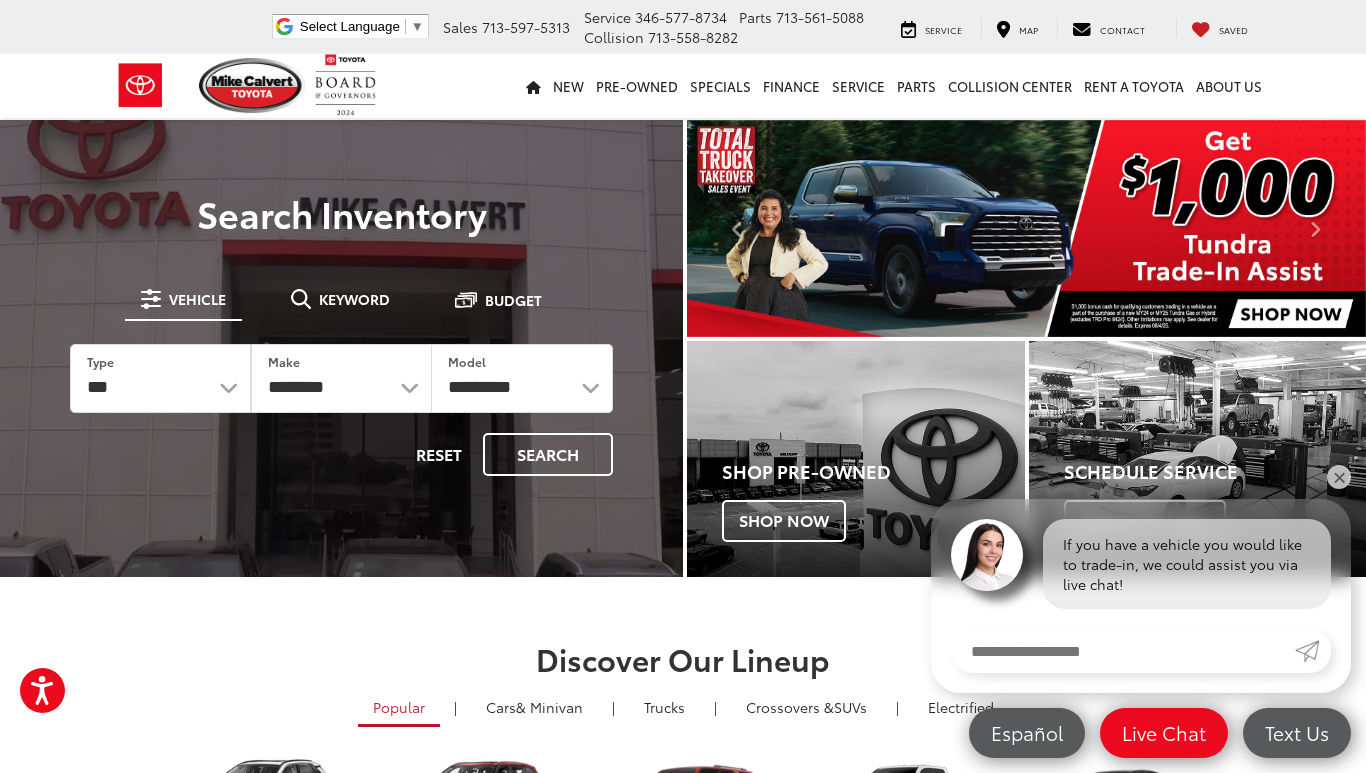 scroll, scrollTop: 0, scrollLeft: 0, axis: both 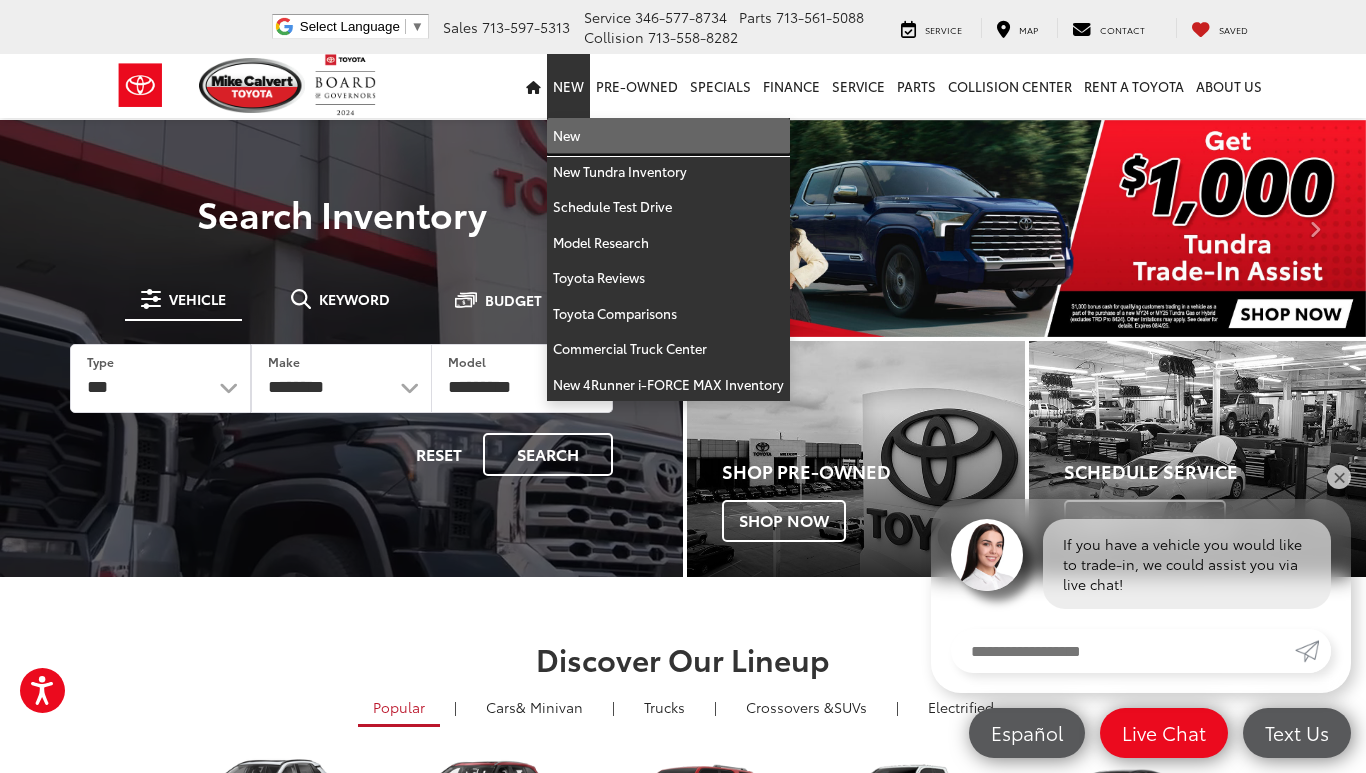 click on "New" at bounding box center [668, 136] 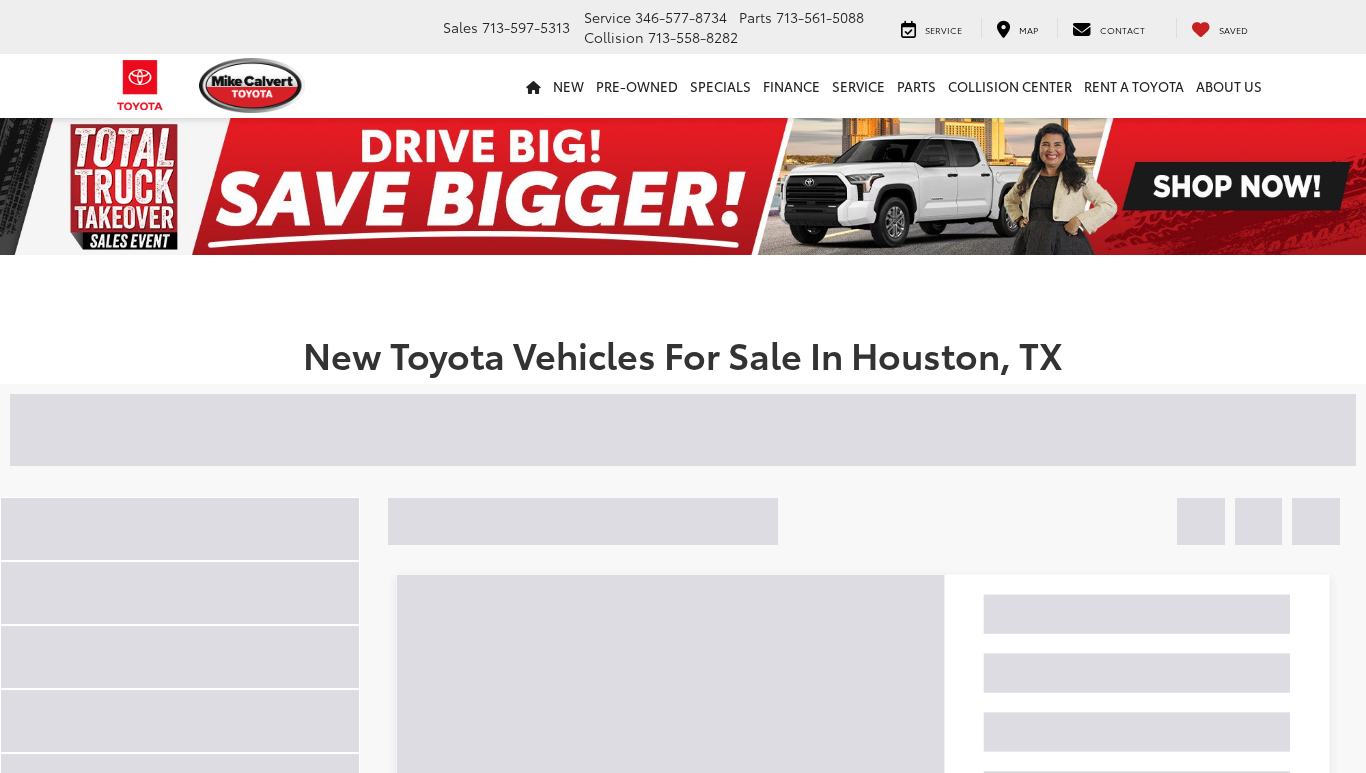scroll, scrollTop: 0, scrollLeft: 0, axis: both 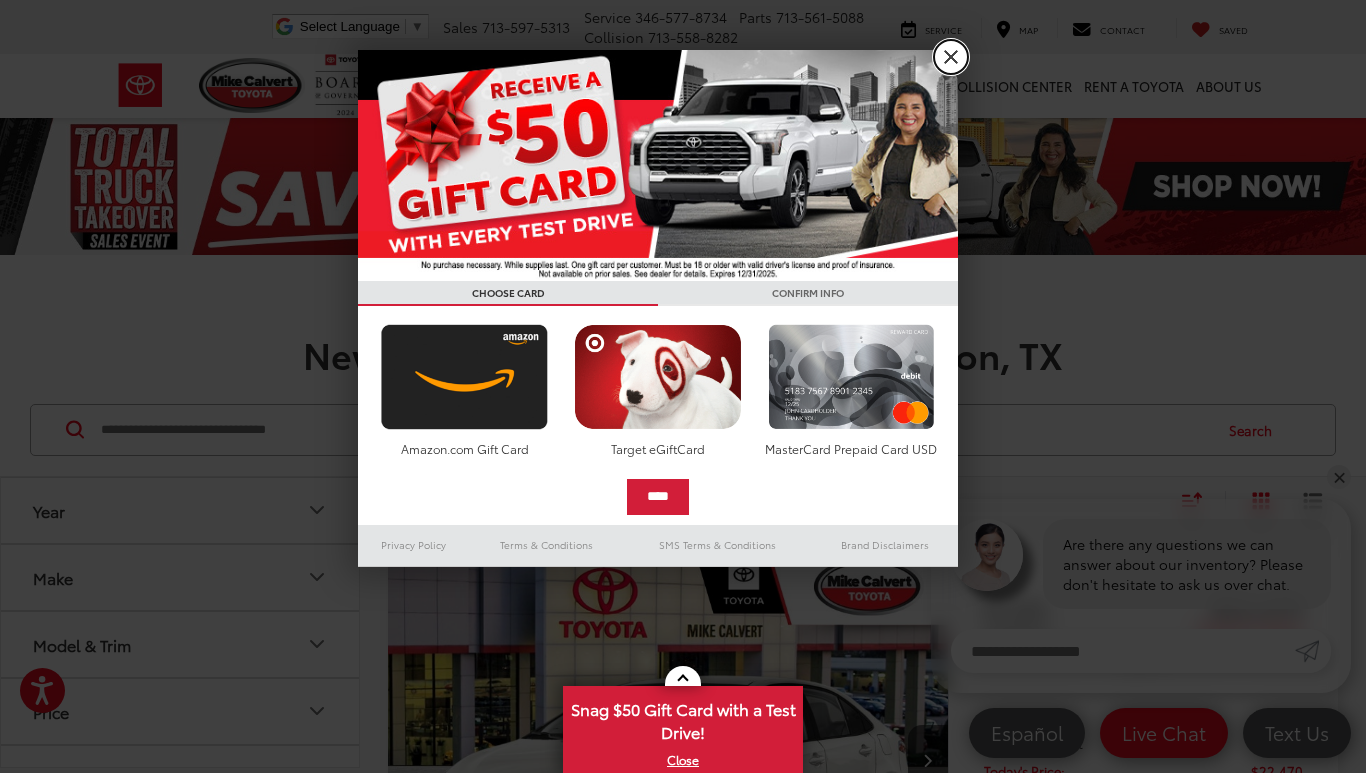 click on "X" at bounding box center [951, 57] 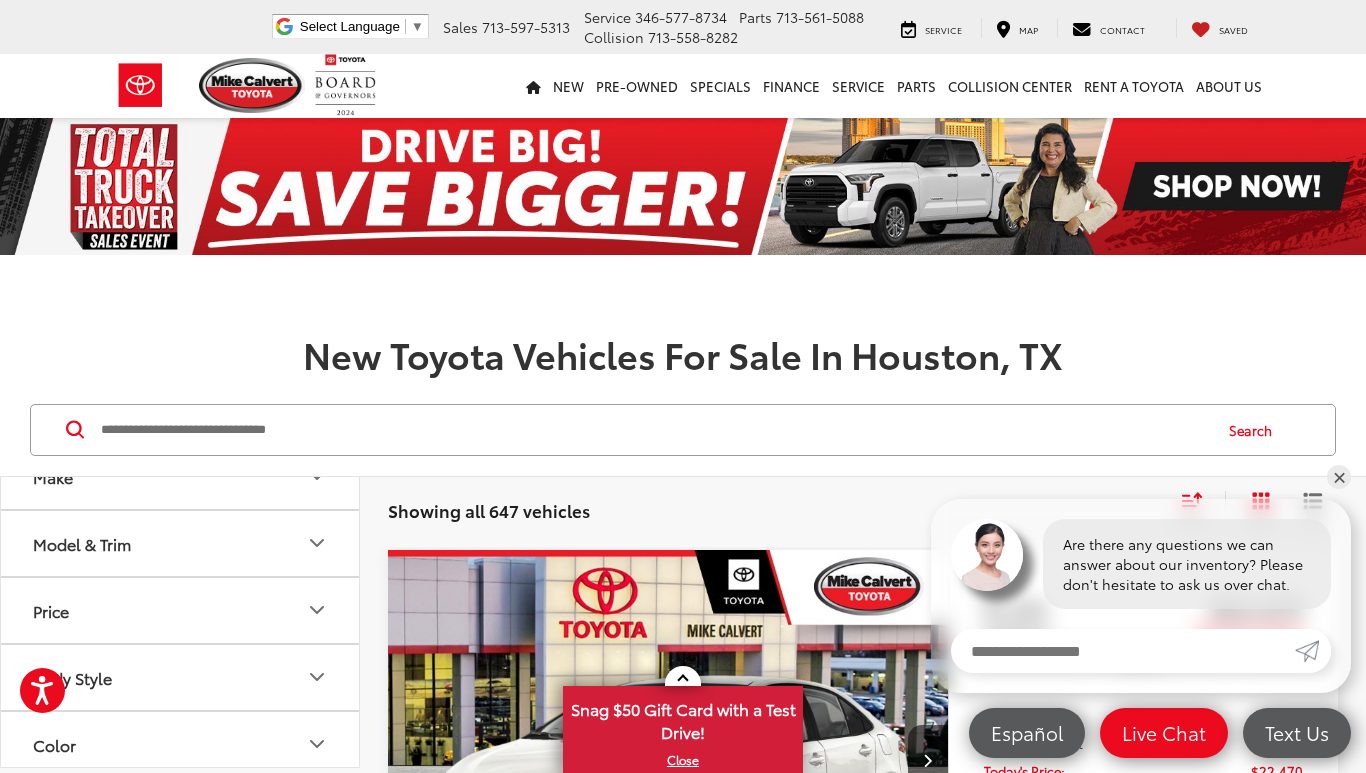 scroll, scrollTop: 0, scrollLeft: 0, axis: both 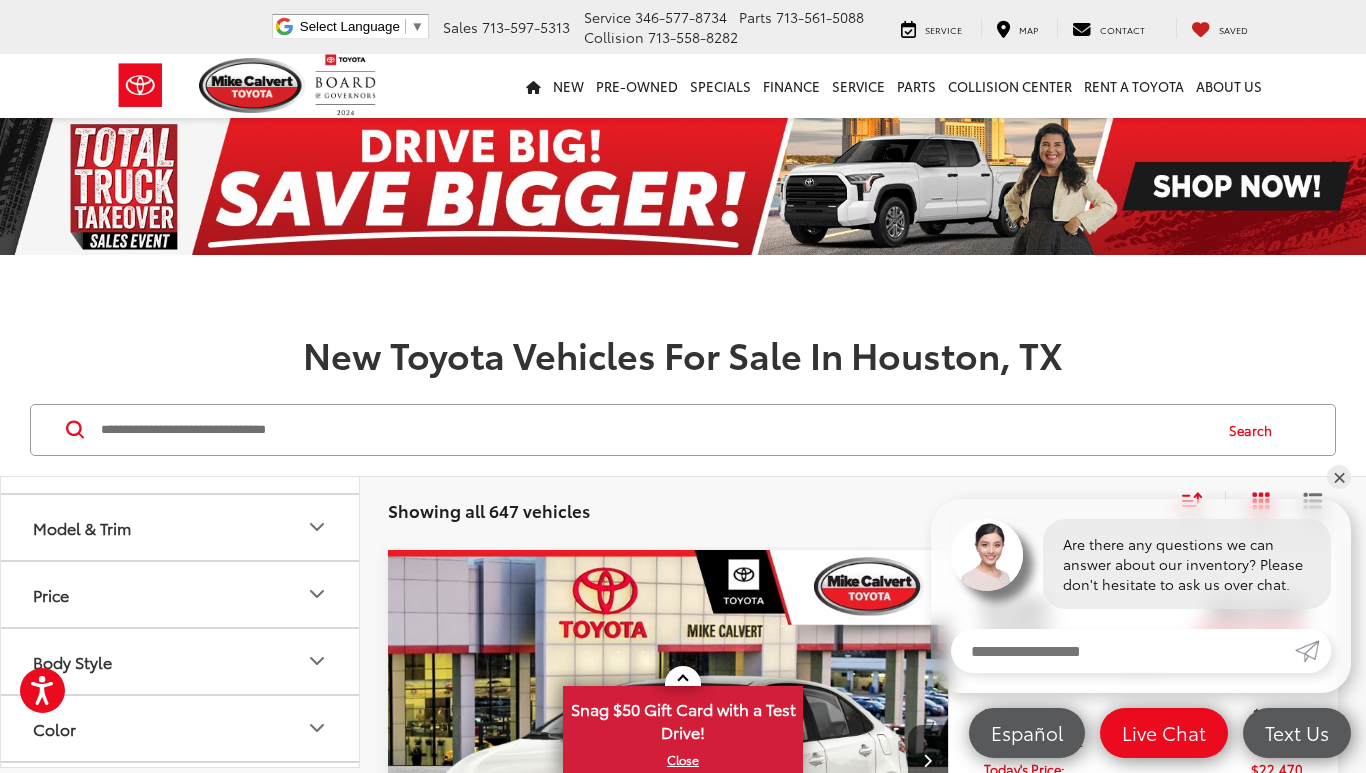 click on "Model & Trim" at bounding box center (181, 527) 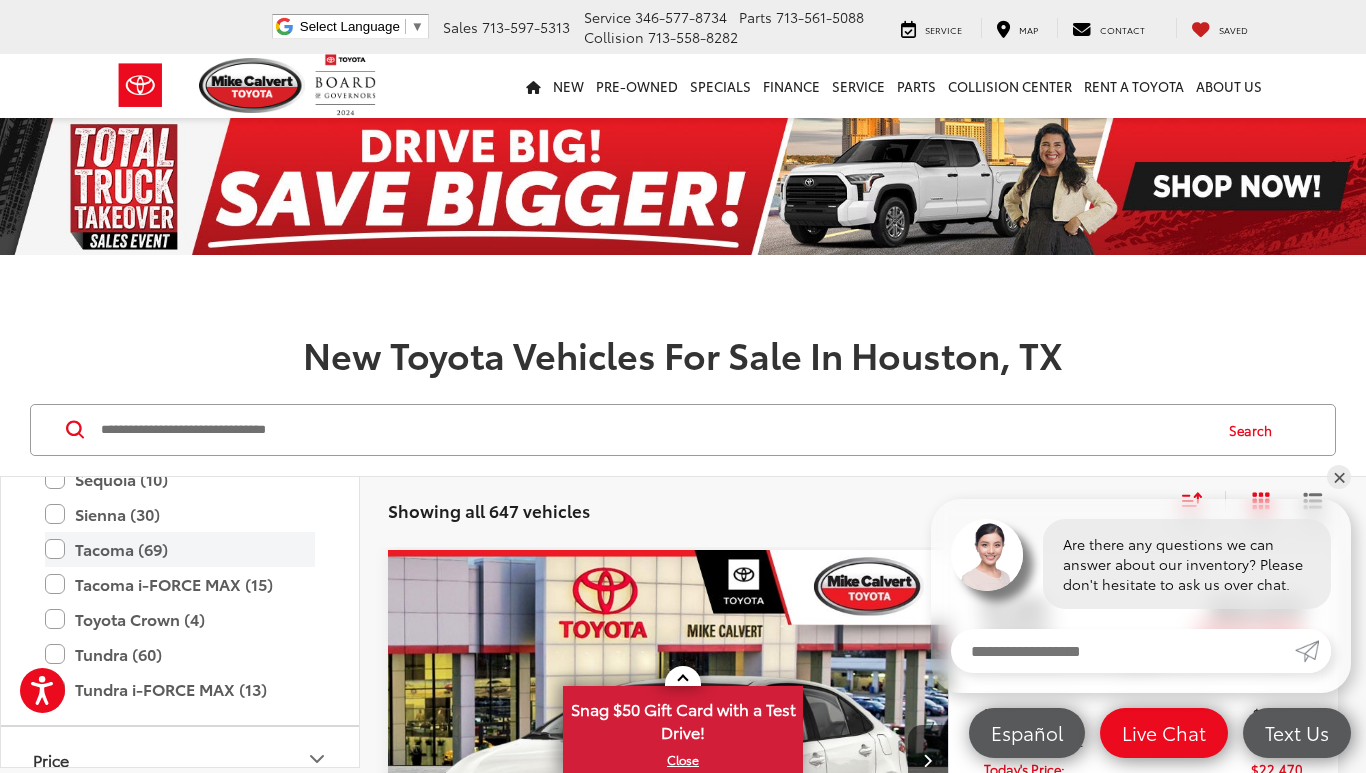 scroll, scrollTop: 964, scrollLeft: 0, axis: vertical 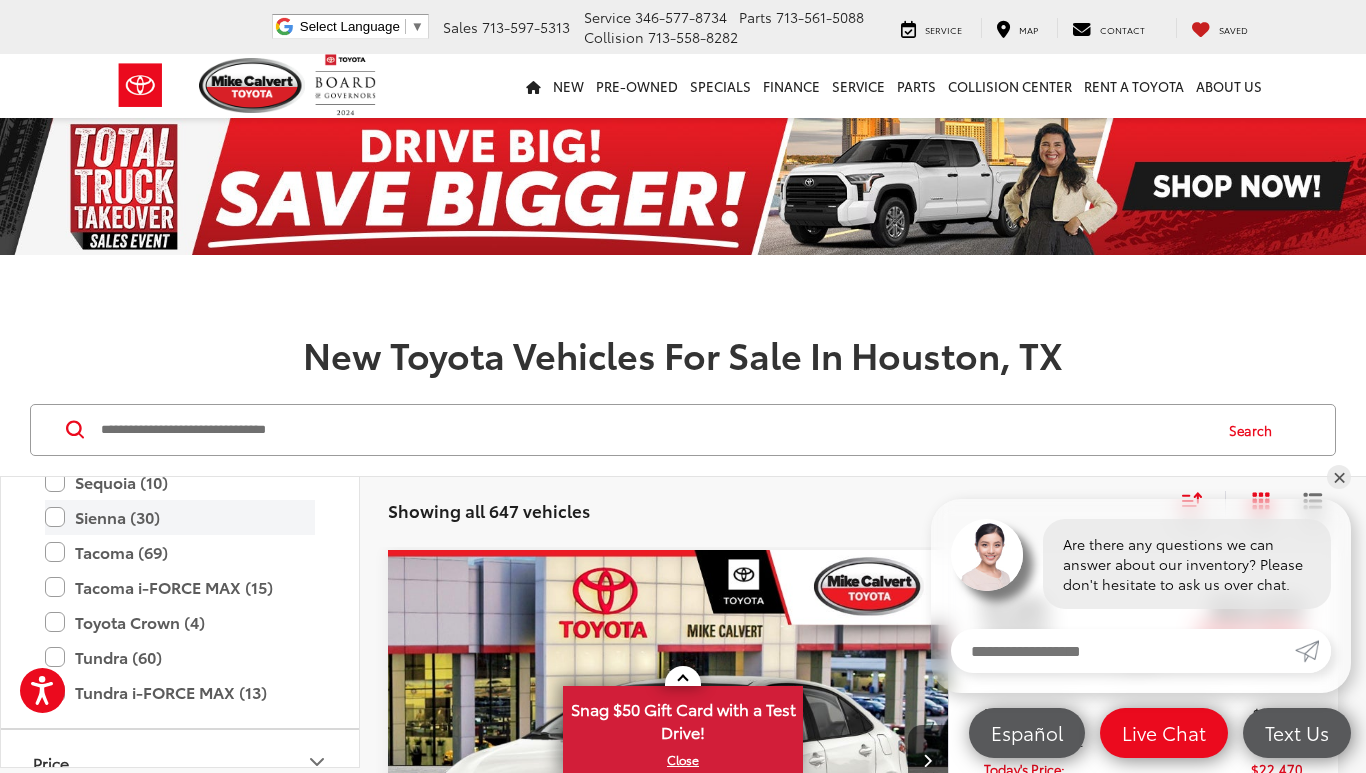click on "Sienna (30)" at bounding box center (180, 517) 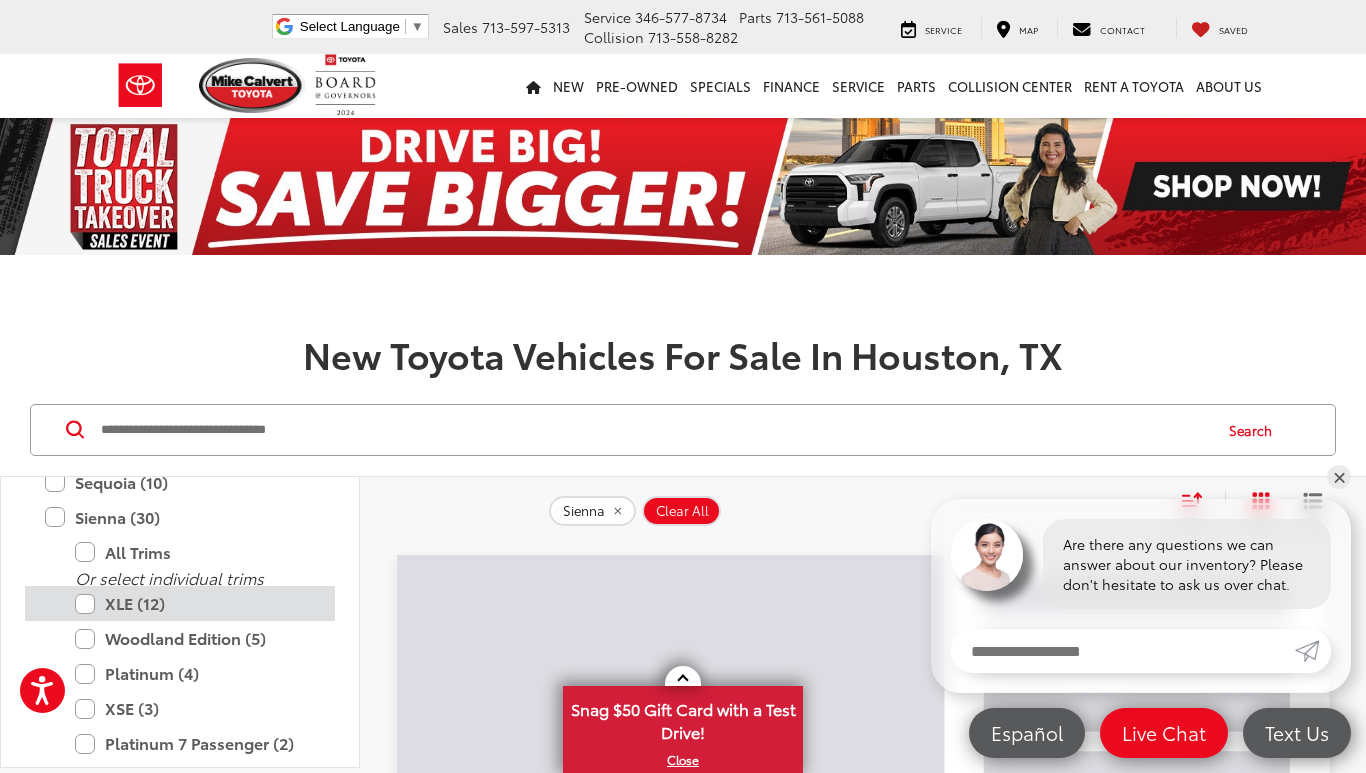 click on "XLE (12)" at bounding box center (195, 603) 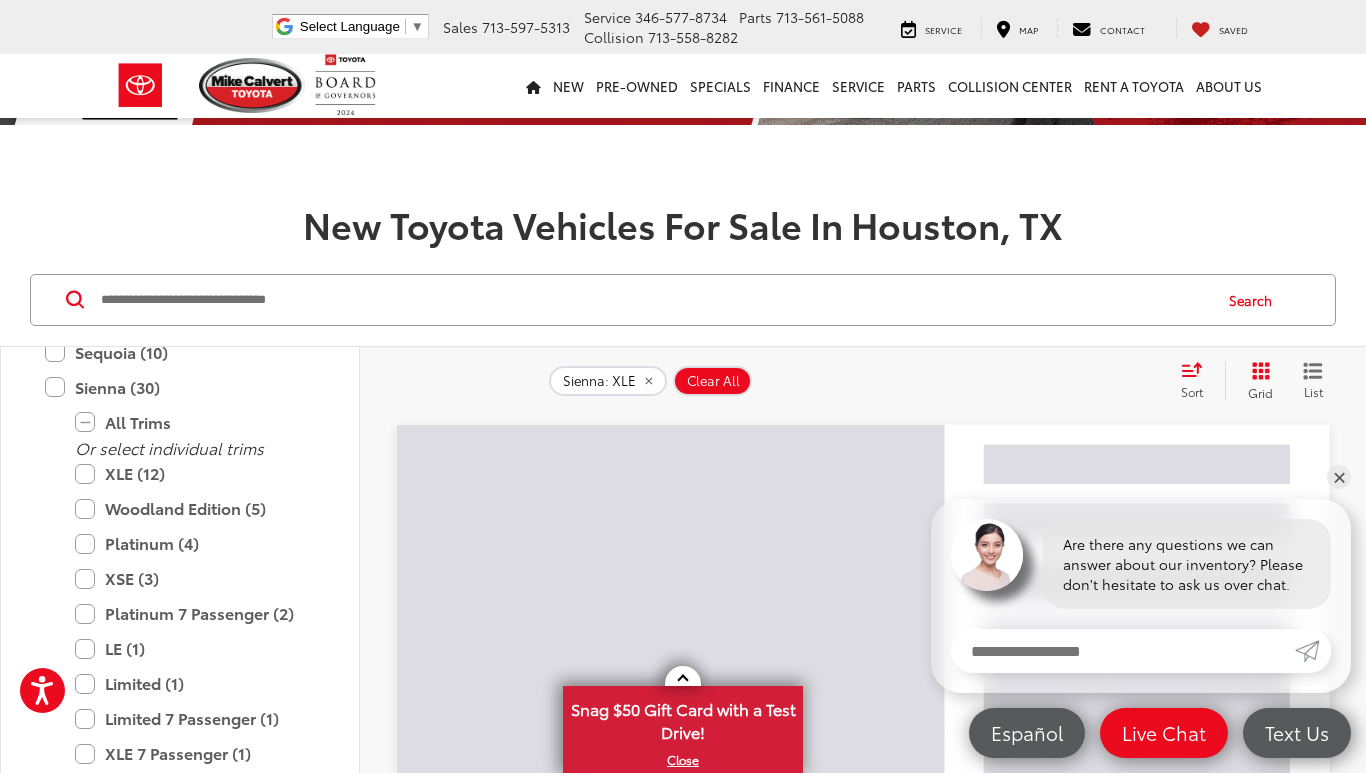 scroll, scrollTop: 380, scrollLeft: 0, axis: vertical 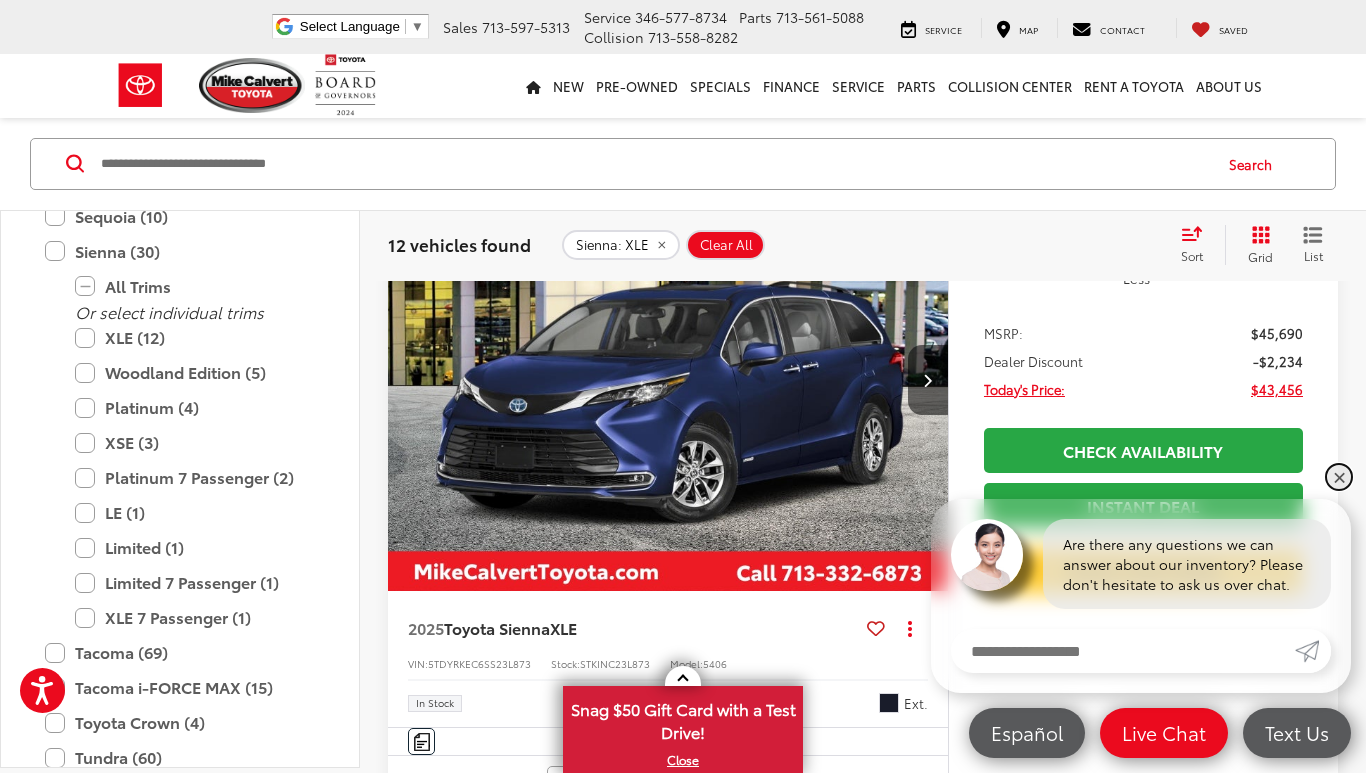 click on "✕" at bounding box center (1339, 477) 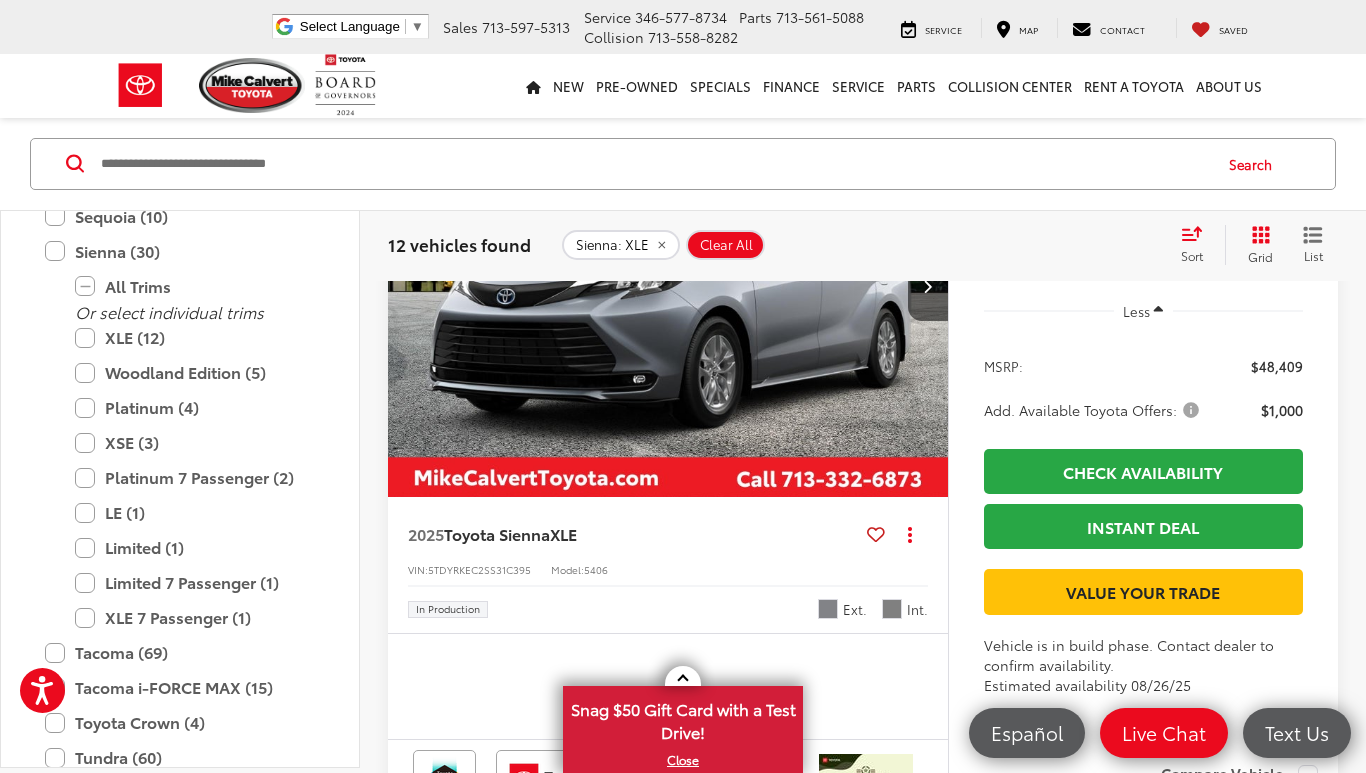 scroll, scrollTop: 2718, scrollLeft: 0, axis: vertical 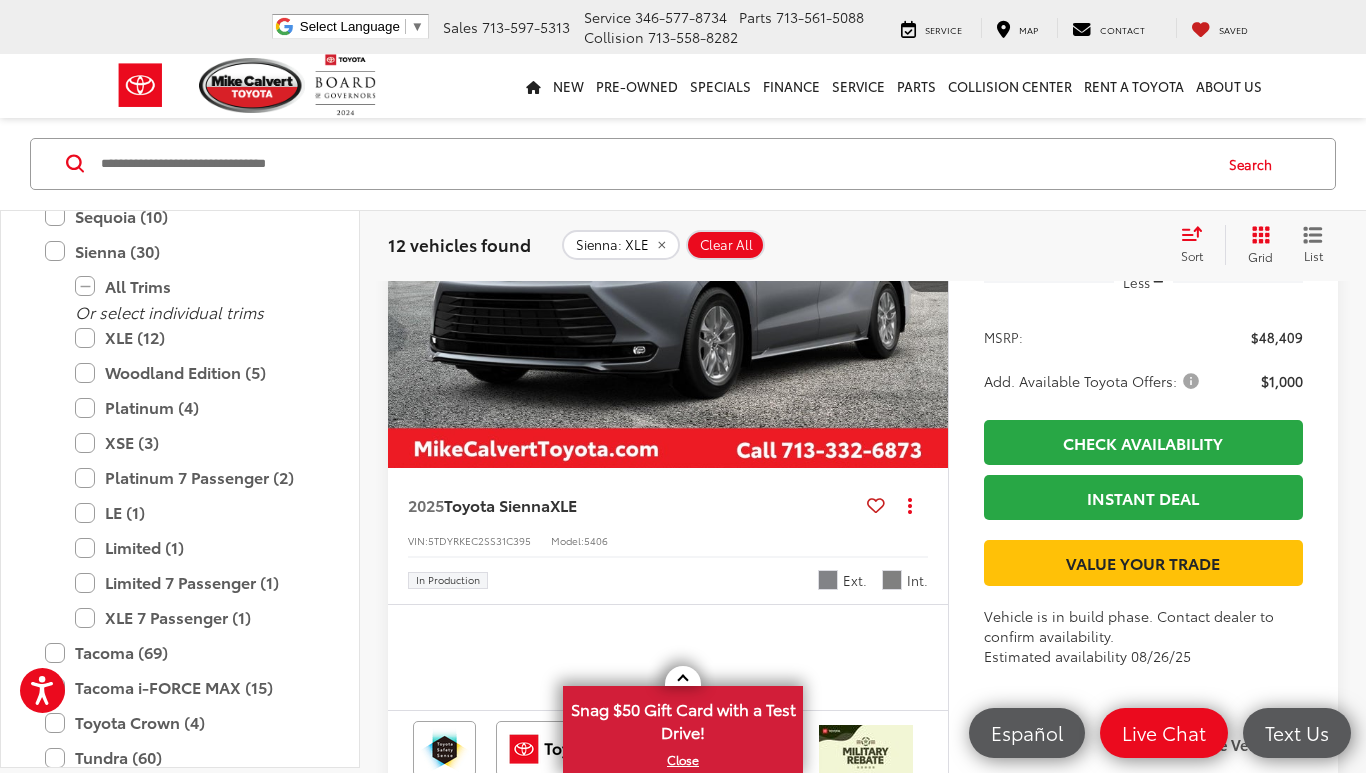 click on "2025  Toyota Sienna  XLE
Copy Link Share Print View Details VIN:  5TDYRKEC2SS31C395 Model:  5406 In Production Ext. Int." at bounding box center (668, 536) 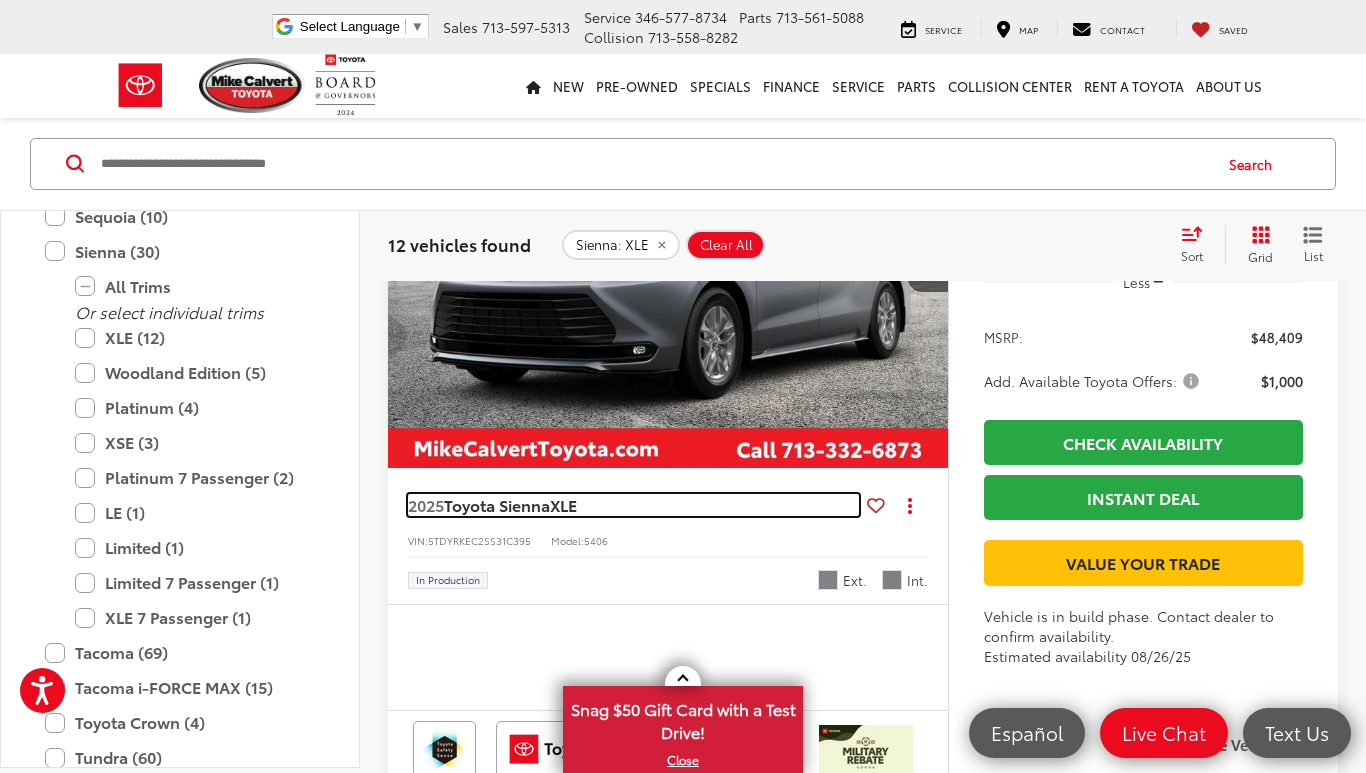 click on "2025  Toyota Sienna  XLE" at bounding box center [633, 505] 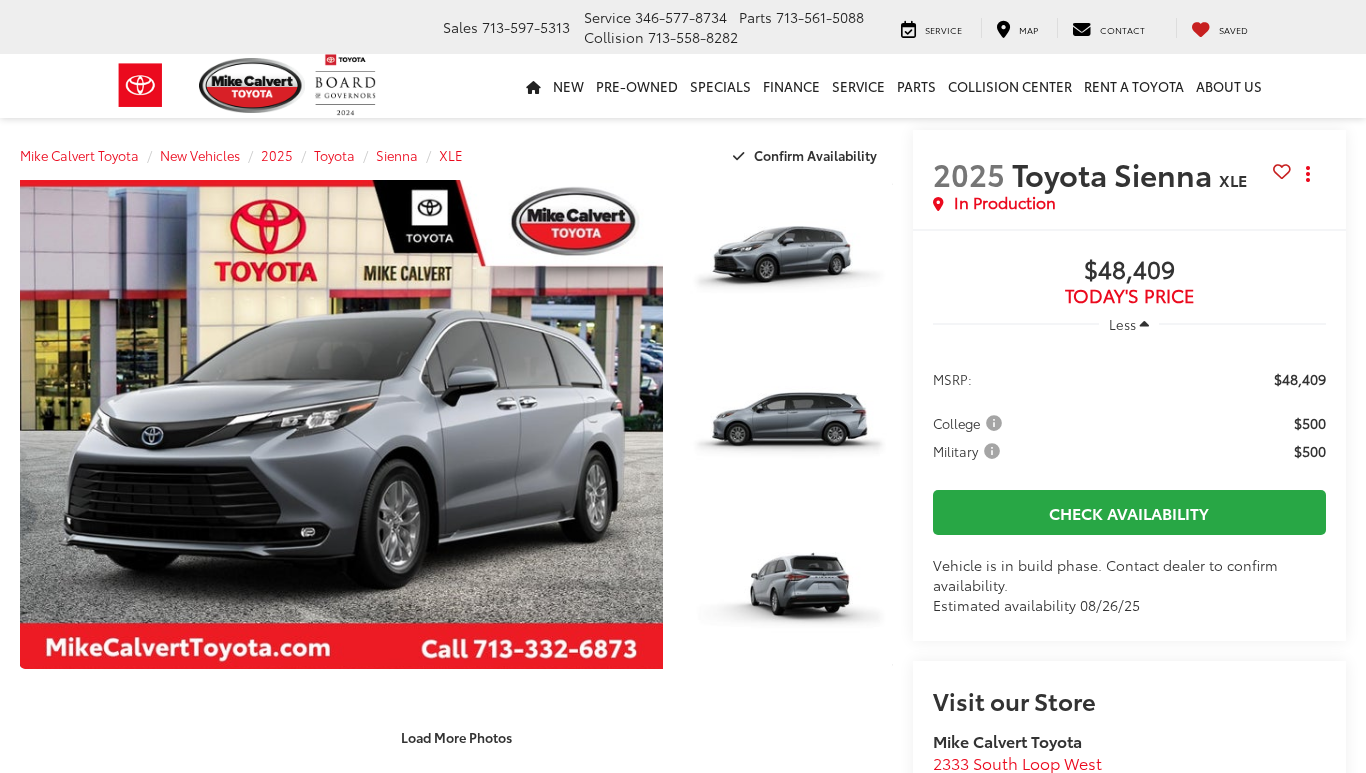 scroll, scrollTop: 0, scrollLeft: 0, axis: both 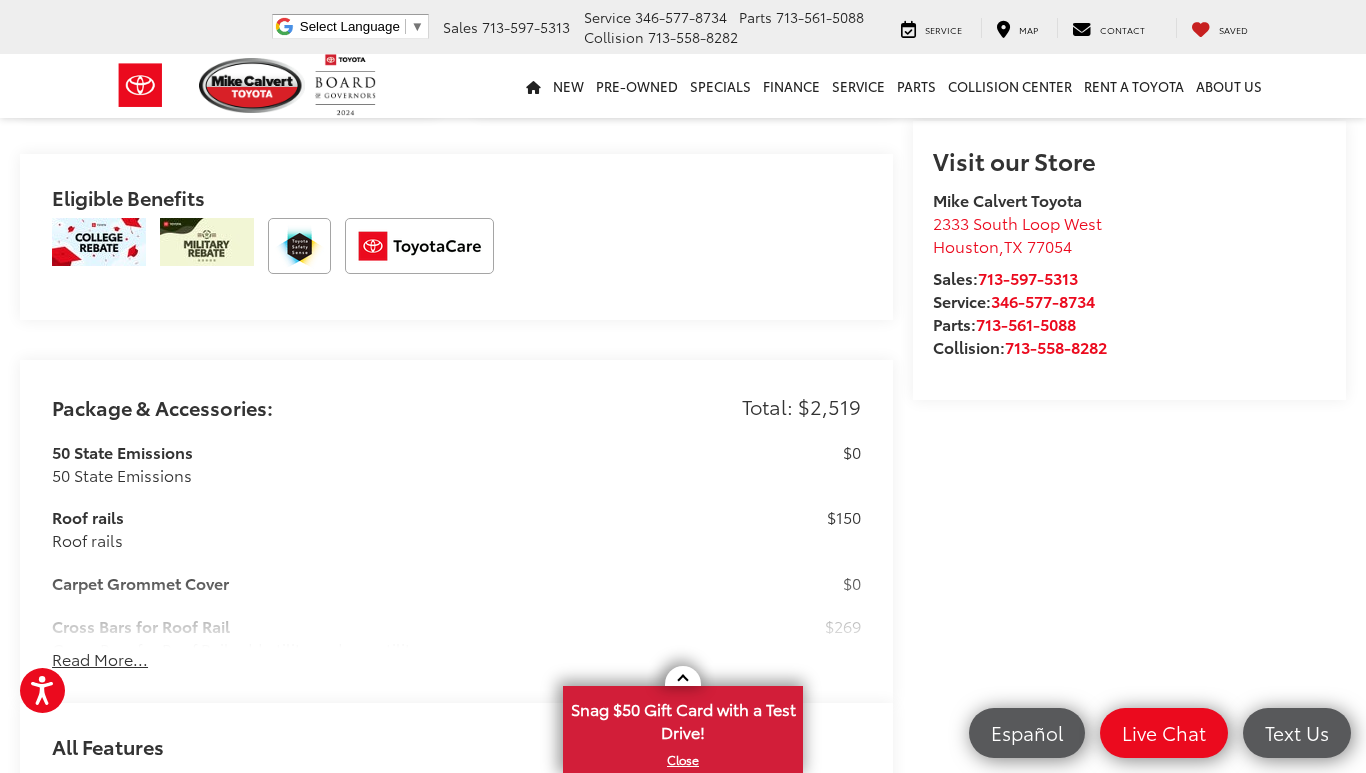 click on "Read More..." at bounding box center [100, 659] 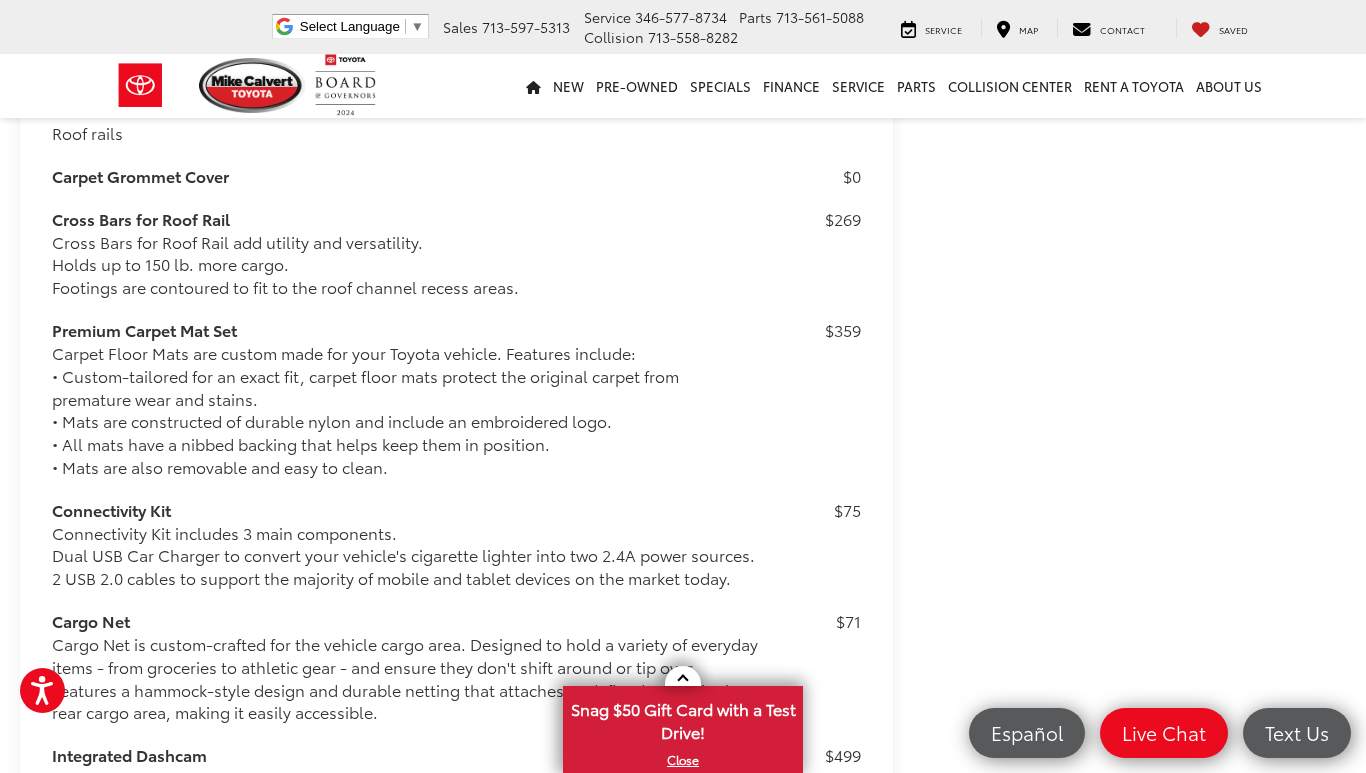 scroll, scrollTop: 1624, scrollLeft: 0, axis: vertical 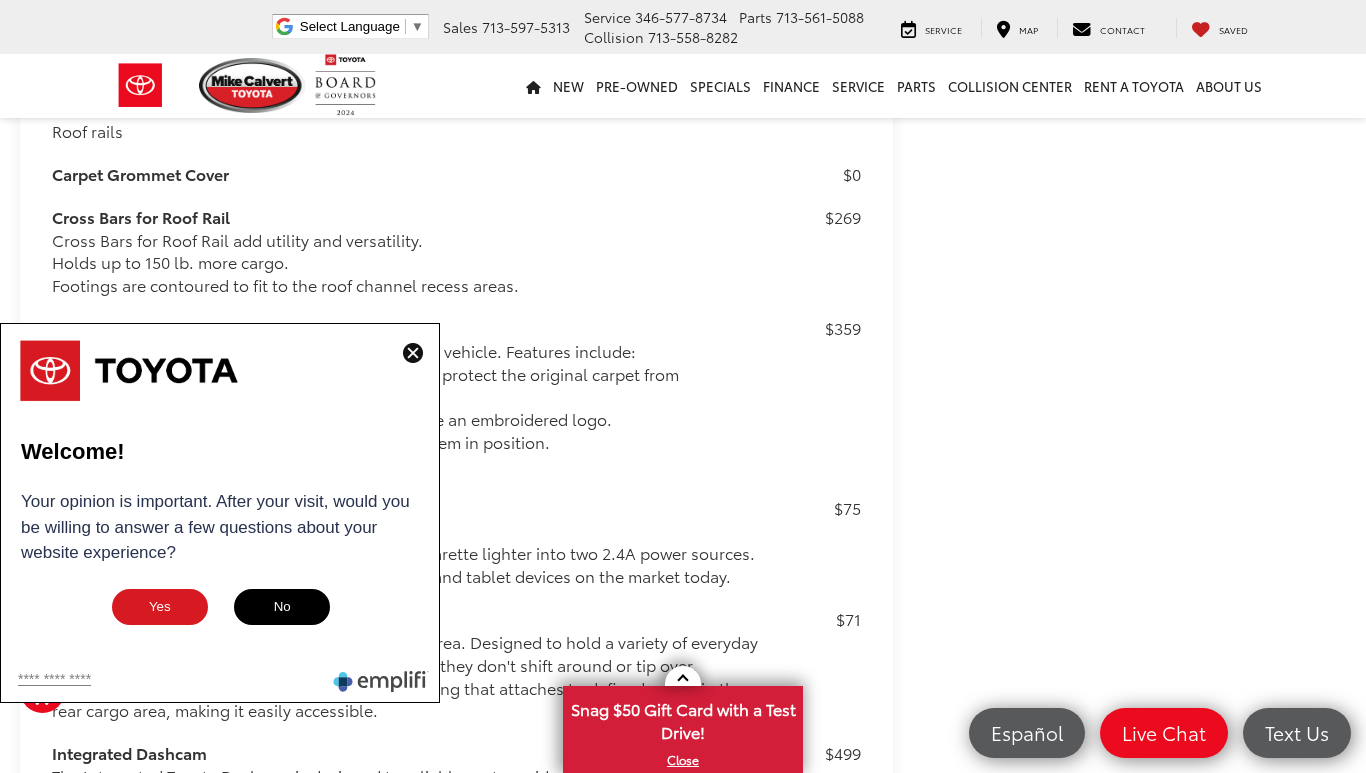 click at bounding box center (413, 353) 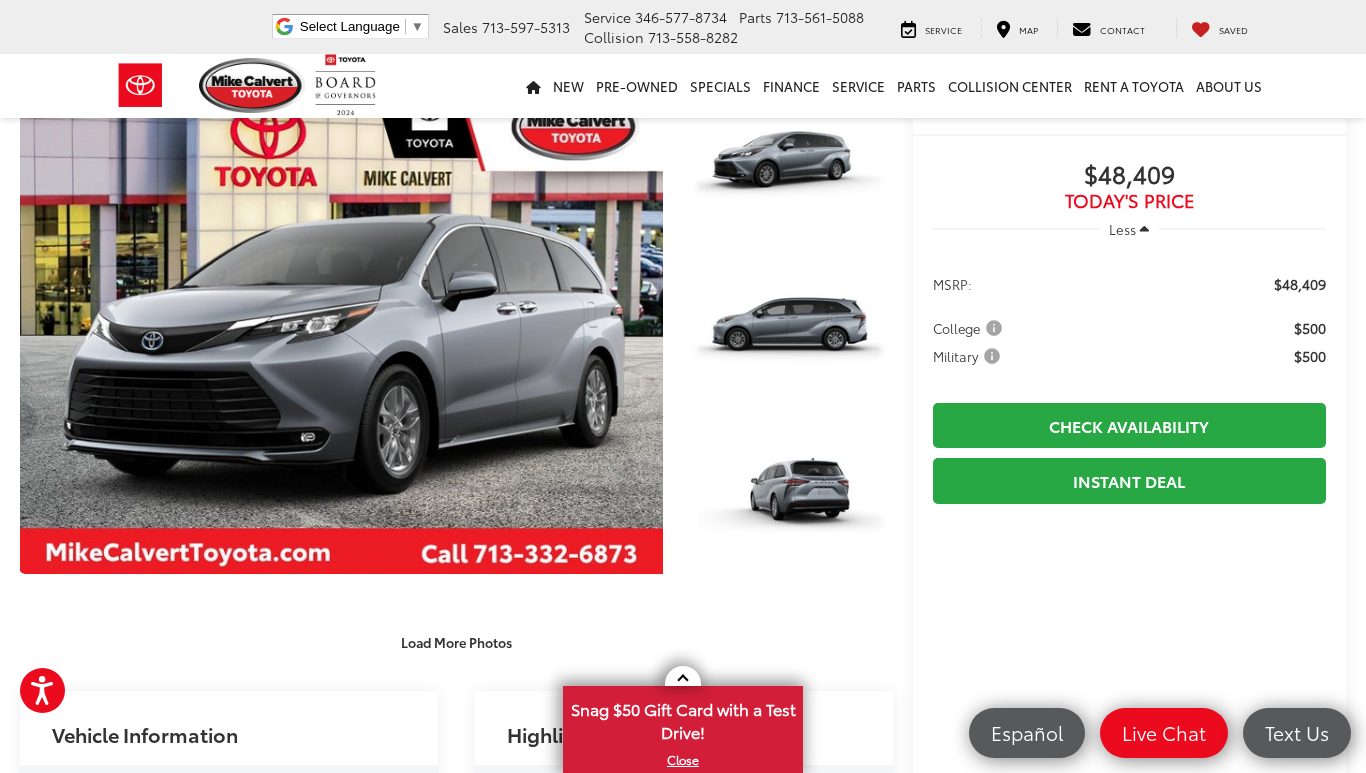 scroll, scrollTop: 0, scrollLeft: 0, axis: both 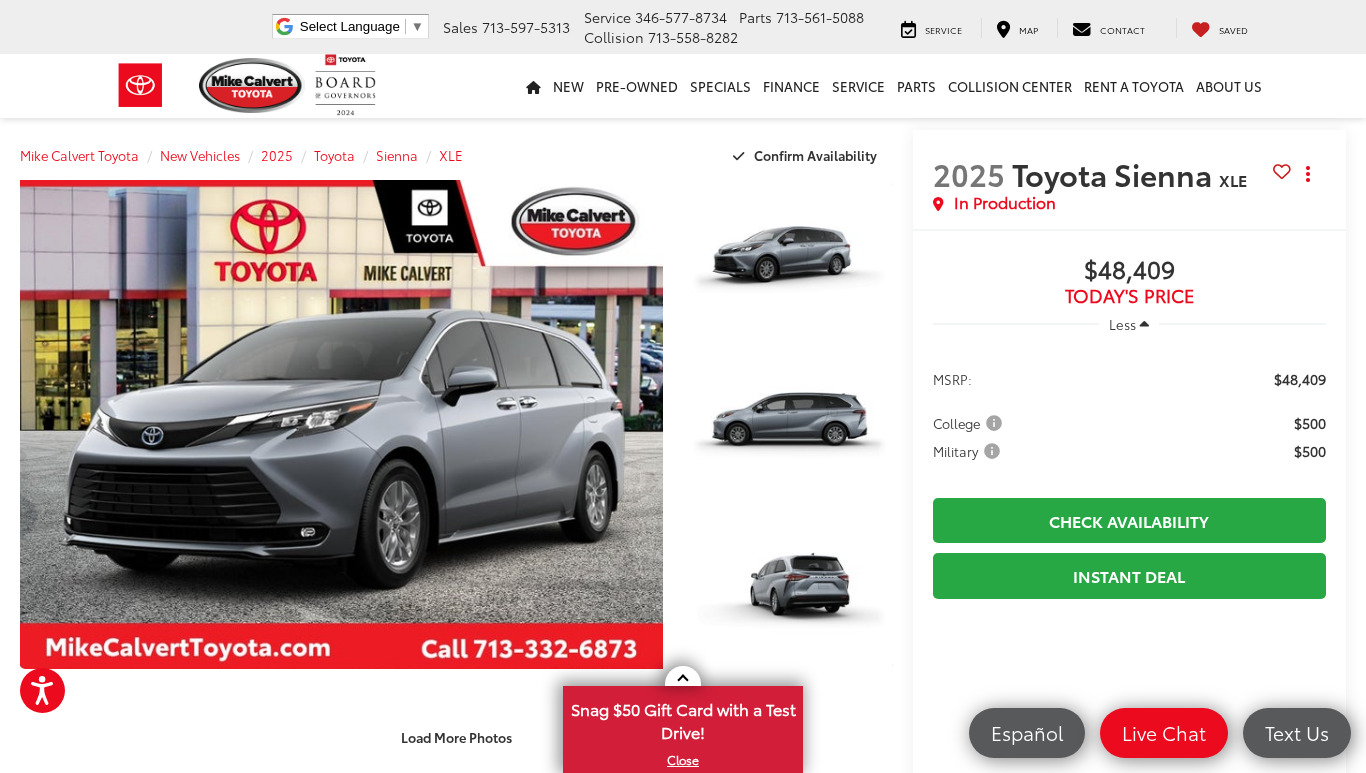 click on "In Production" at bounding box center (1005, 202) 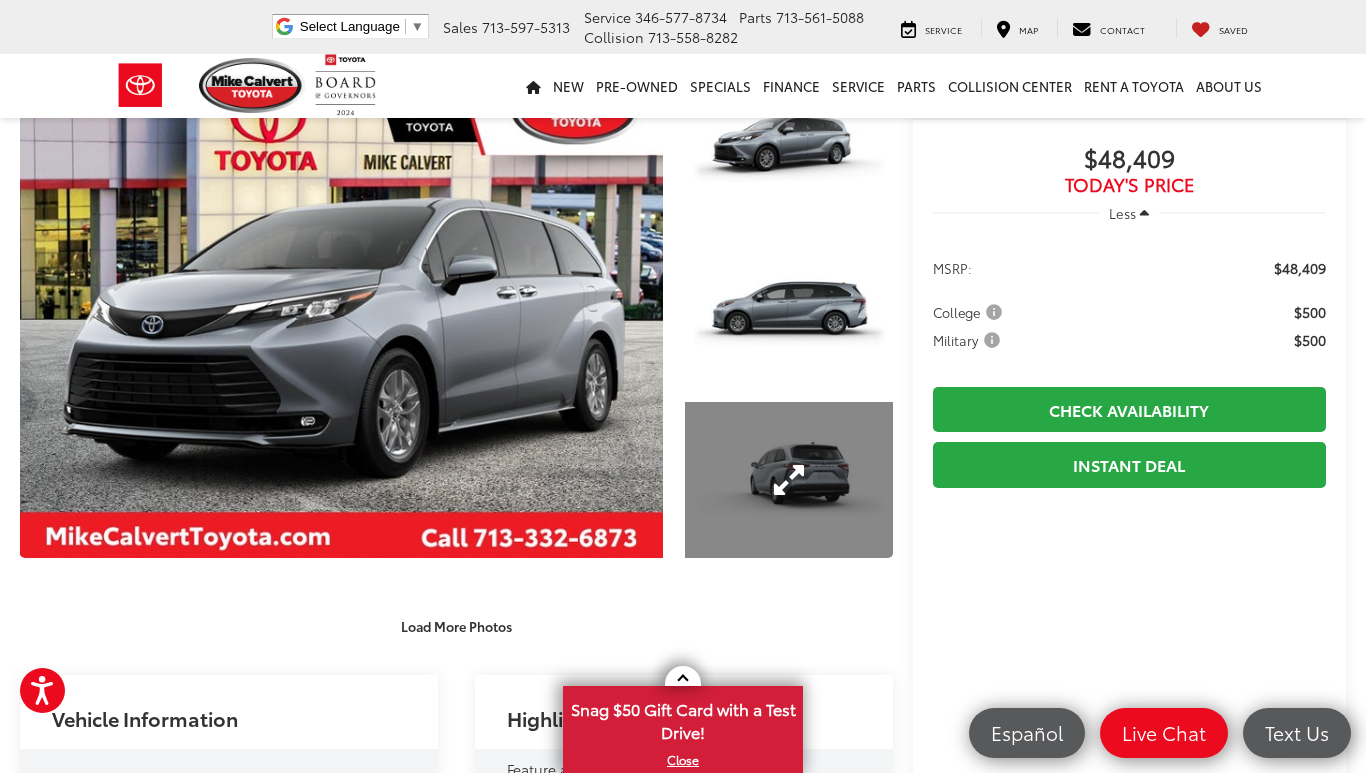 scroll, scrollTop: 128, scrollLeft: 0, axis: vertical 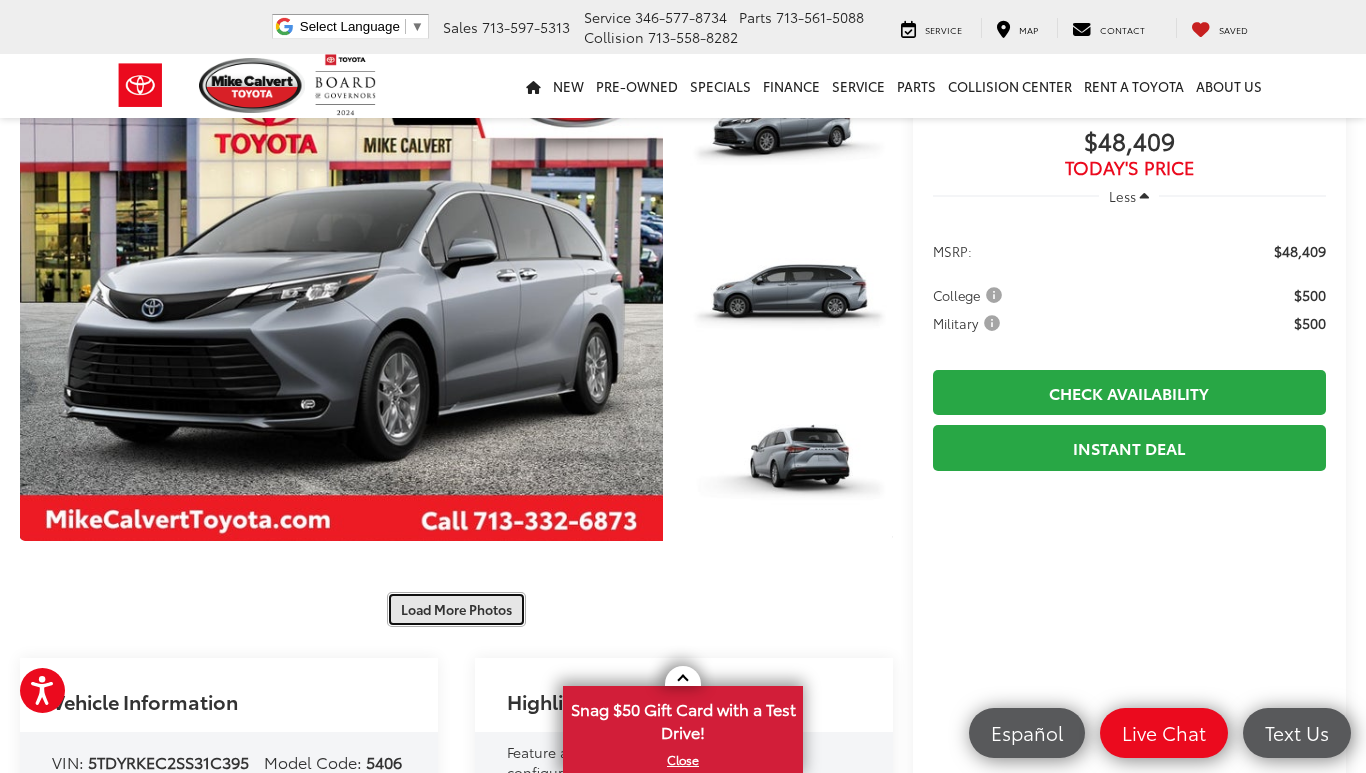 click on "Load More Photos" at bounding box center [456, 609] 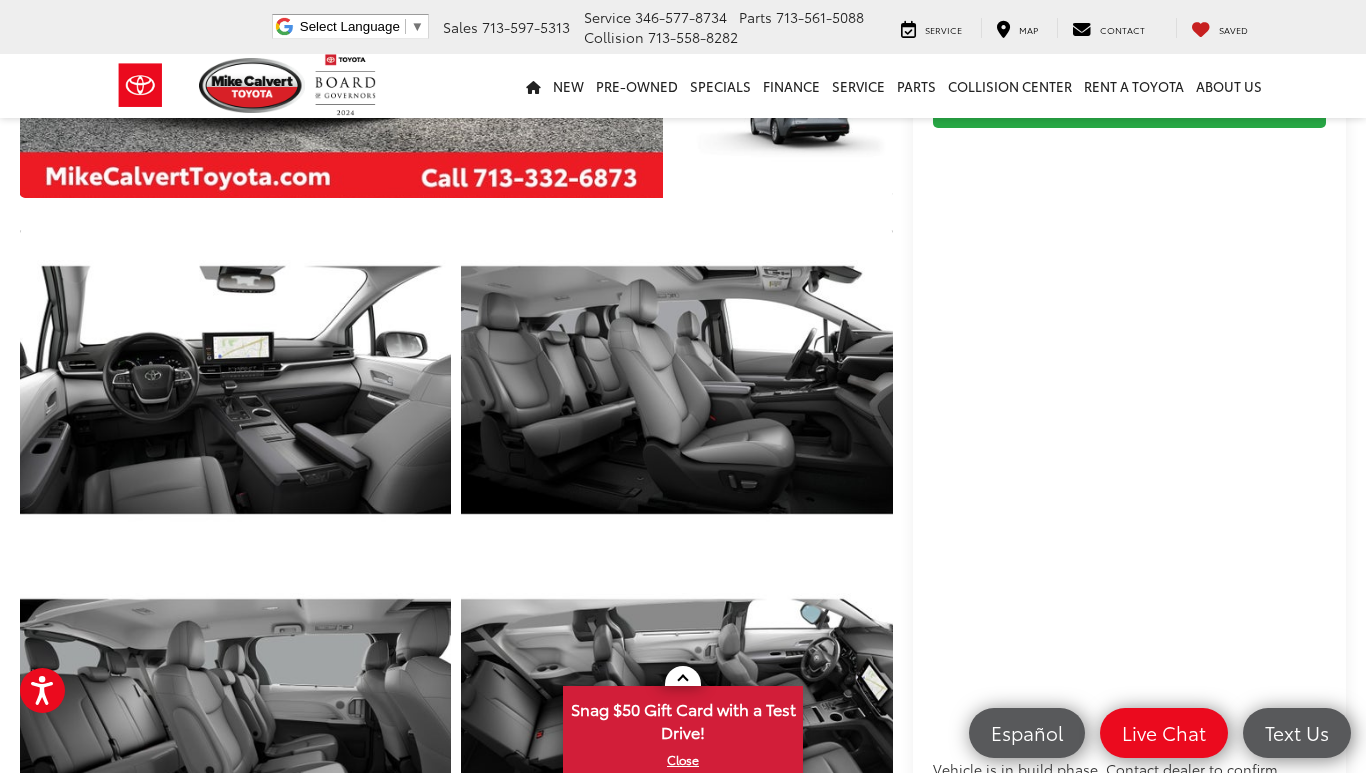 scroll, scrollTop: 0, scrollLeft: 0, axis: both 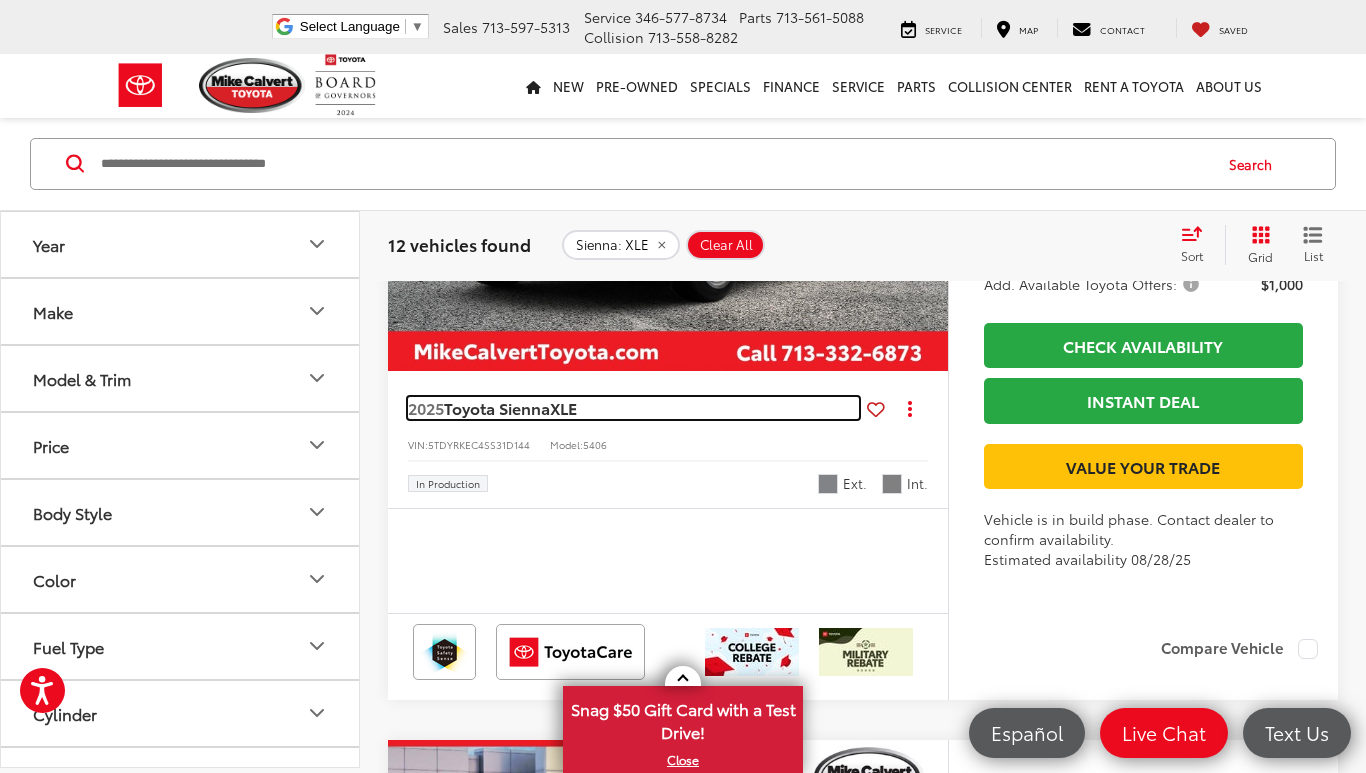 click on "2025  Toyota Sienna  XLE" at bounding box center (633, 408) 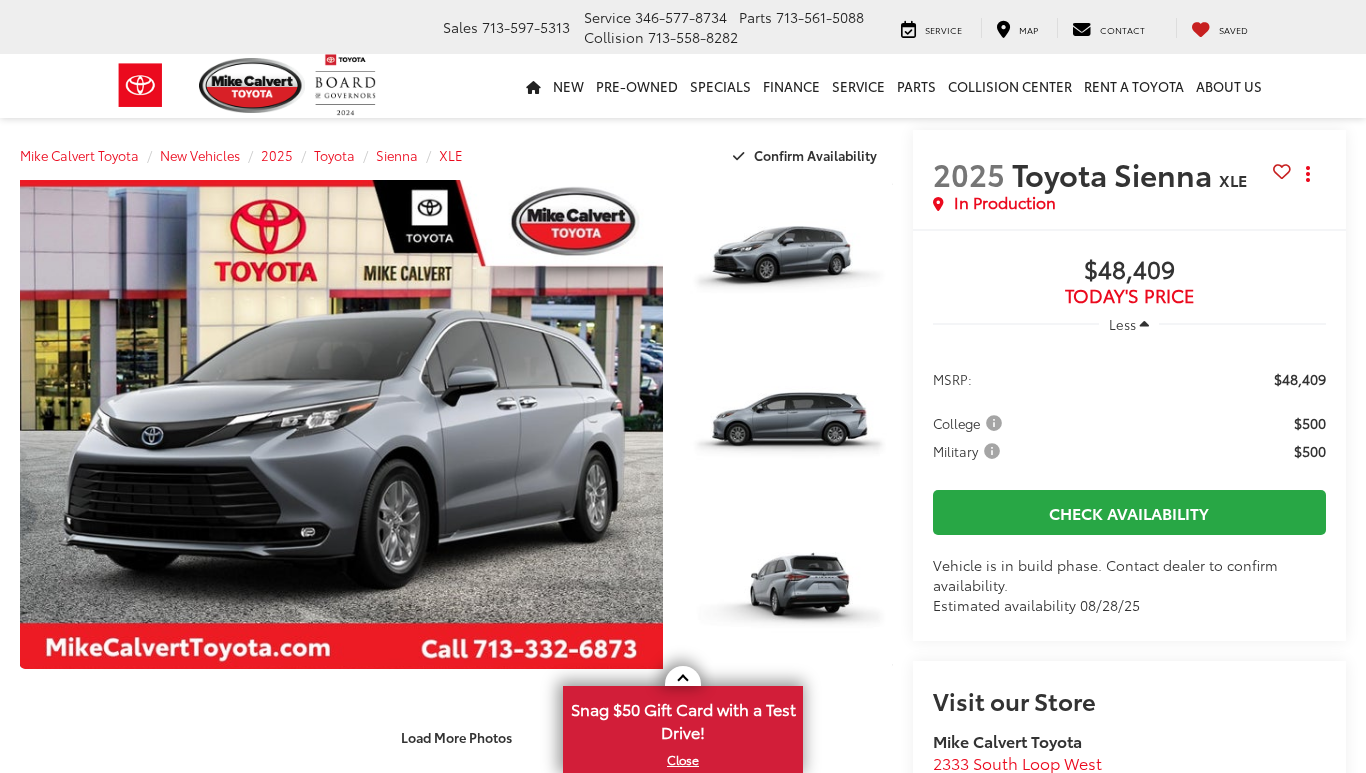 scroll, scrollTop: 0, scrollLeft: 0, axis: both 